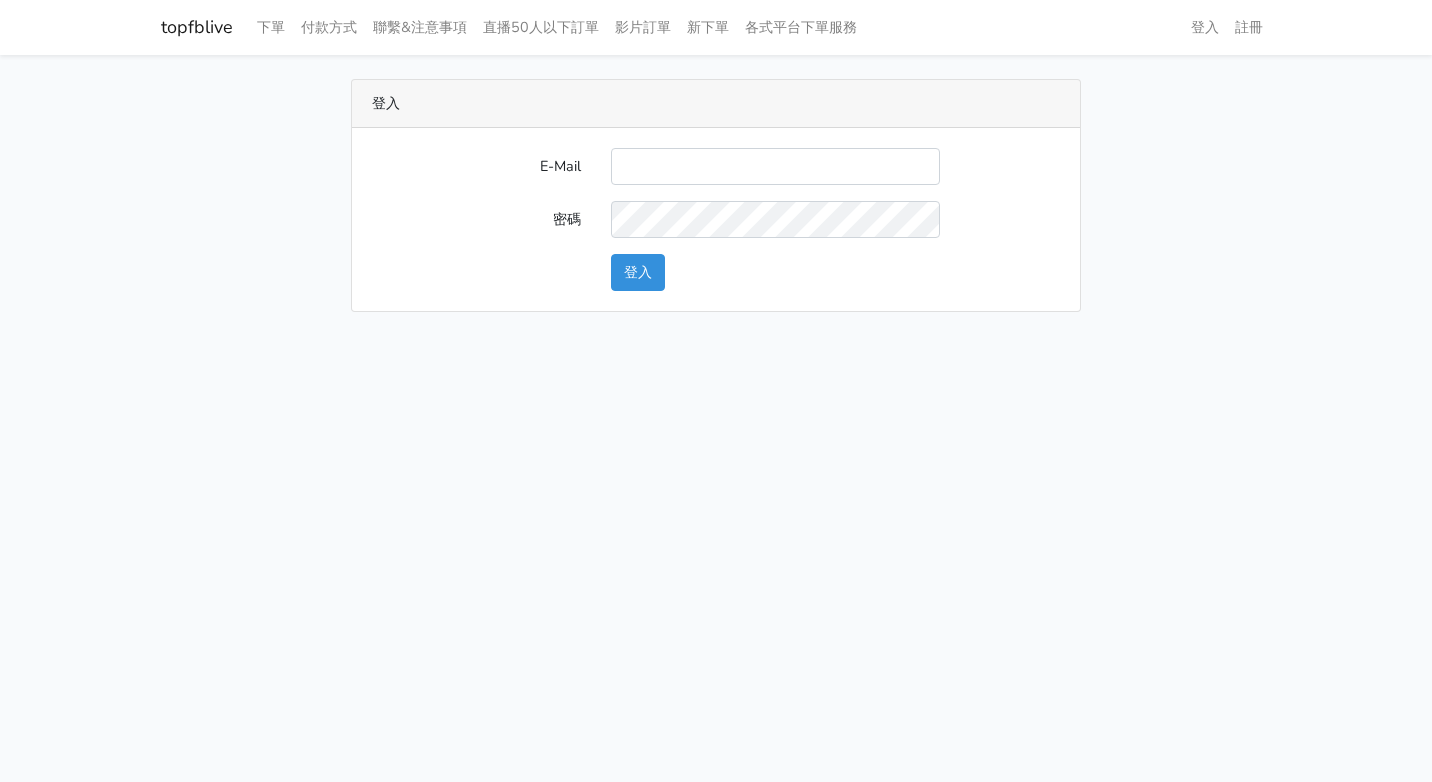 scroll, scrollTop: 0, scrollLeft: 0, axis: both 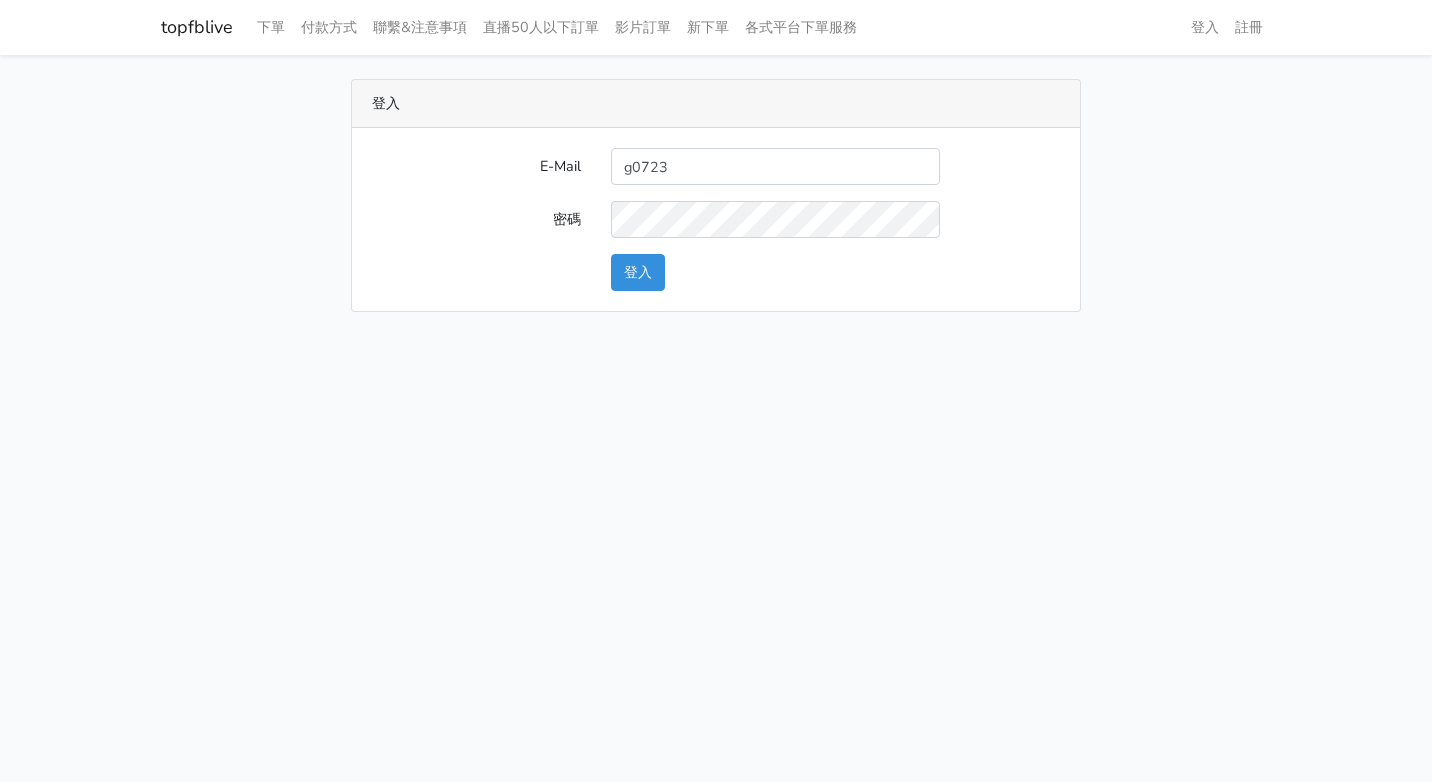 type on "[EMAIL]" 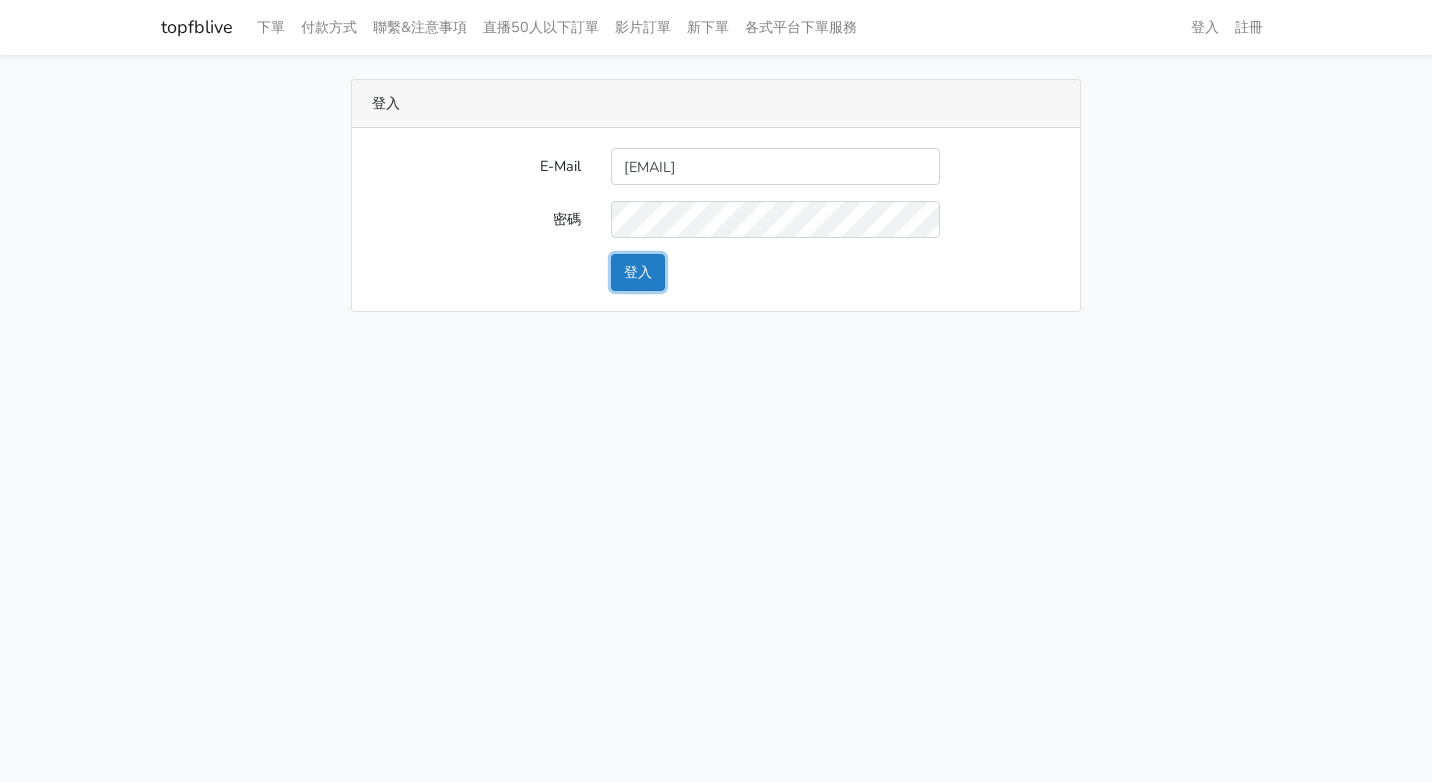 click on "登入" at bounding box center [638, 272] 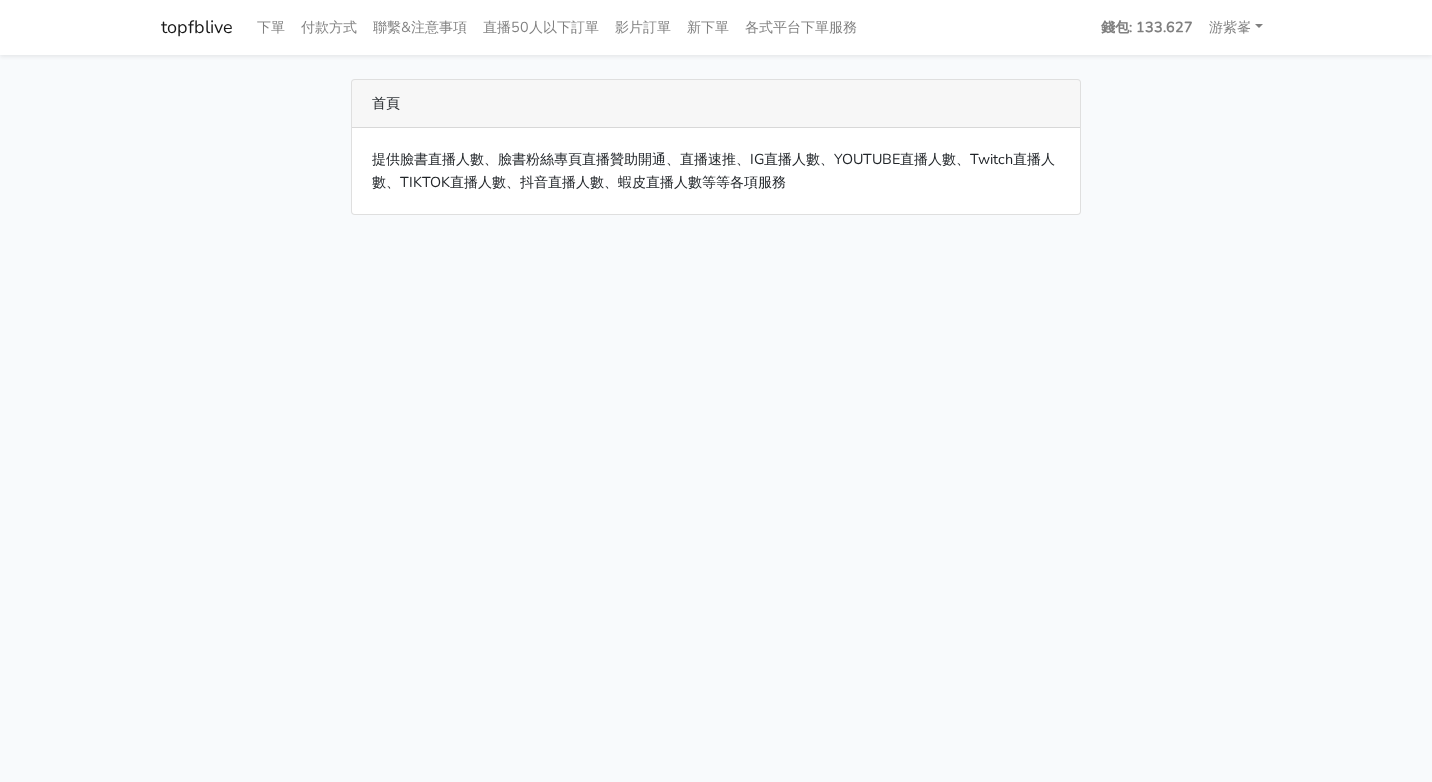 scroll, scrollTop: 0, scrollLeft: 0, axis: both 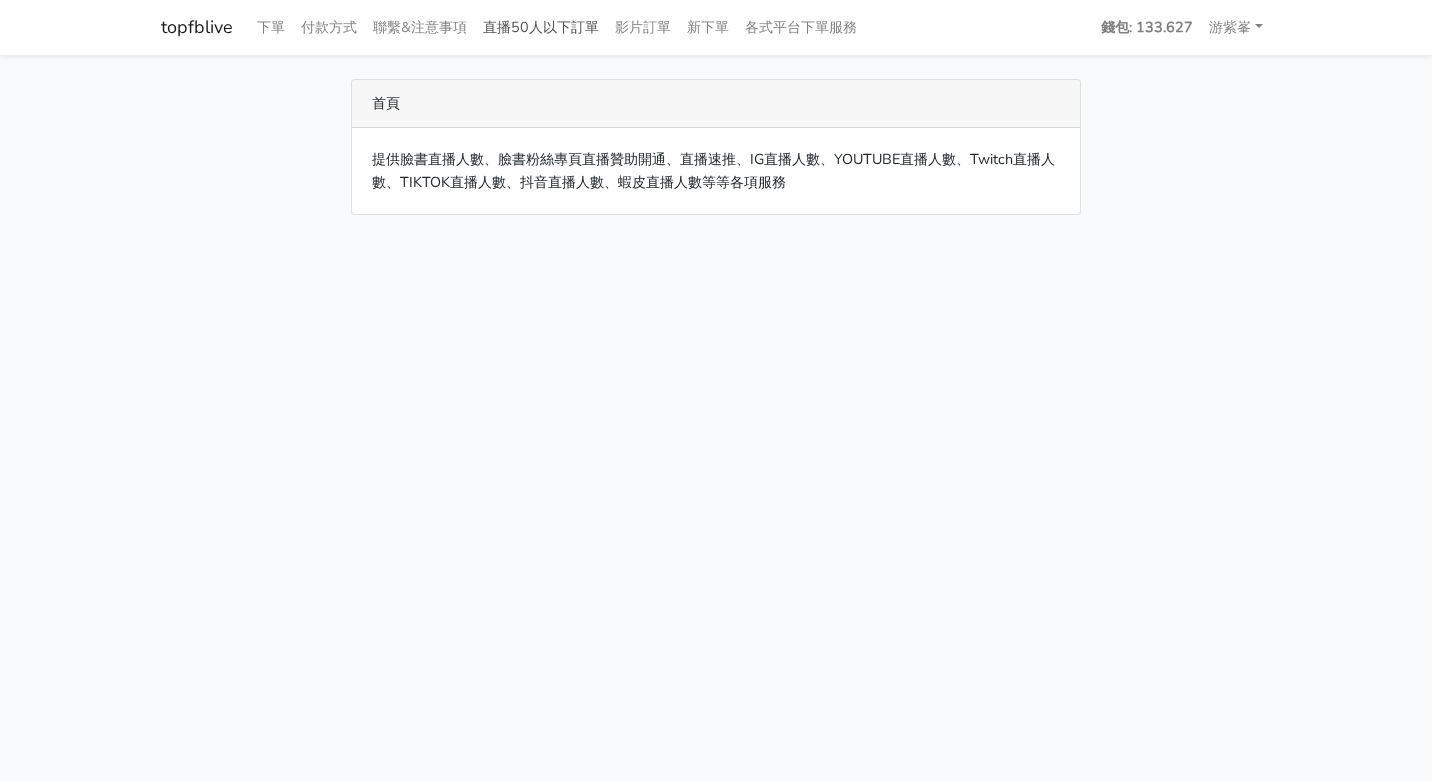 click on "直播50人以下訂單" at bounding box center [541, 27] 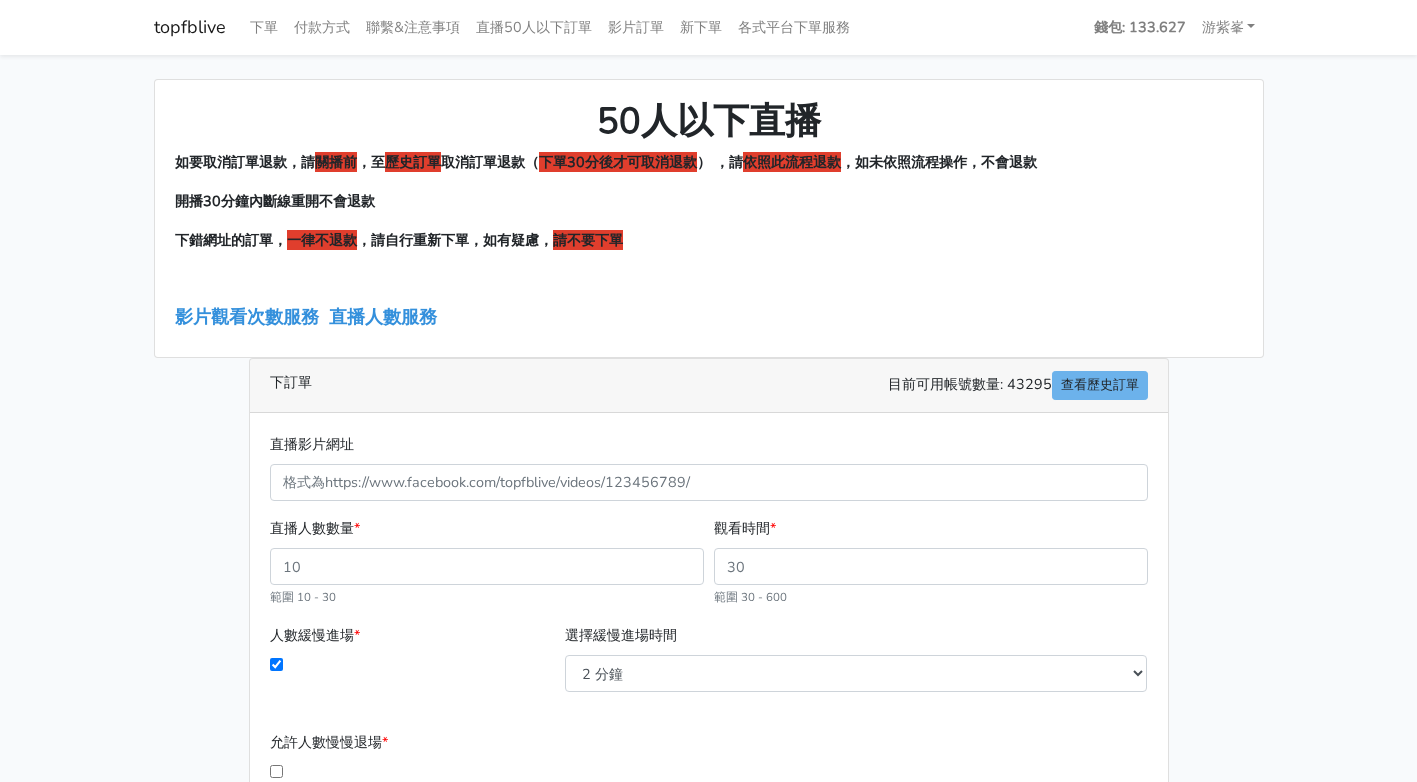 scroll, scrollTop: 0, scrollLeft: 0, axis: both 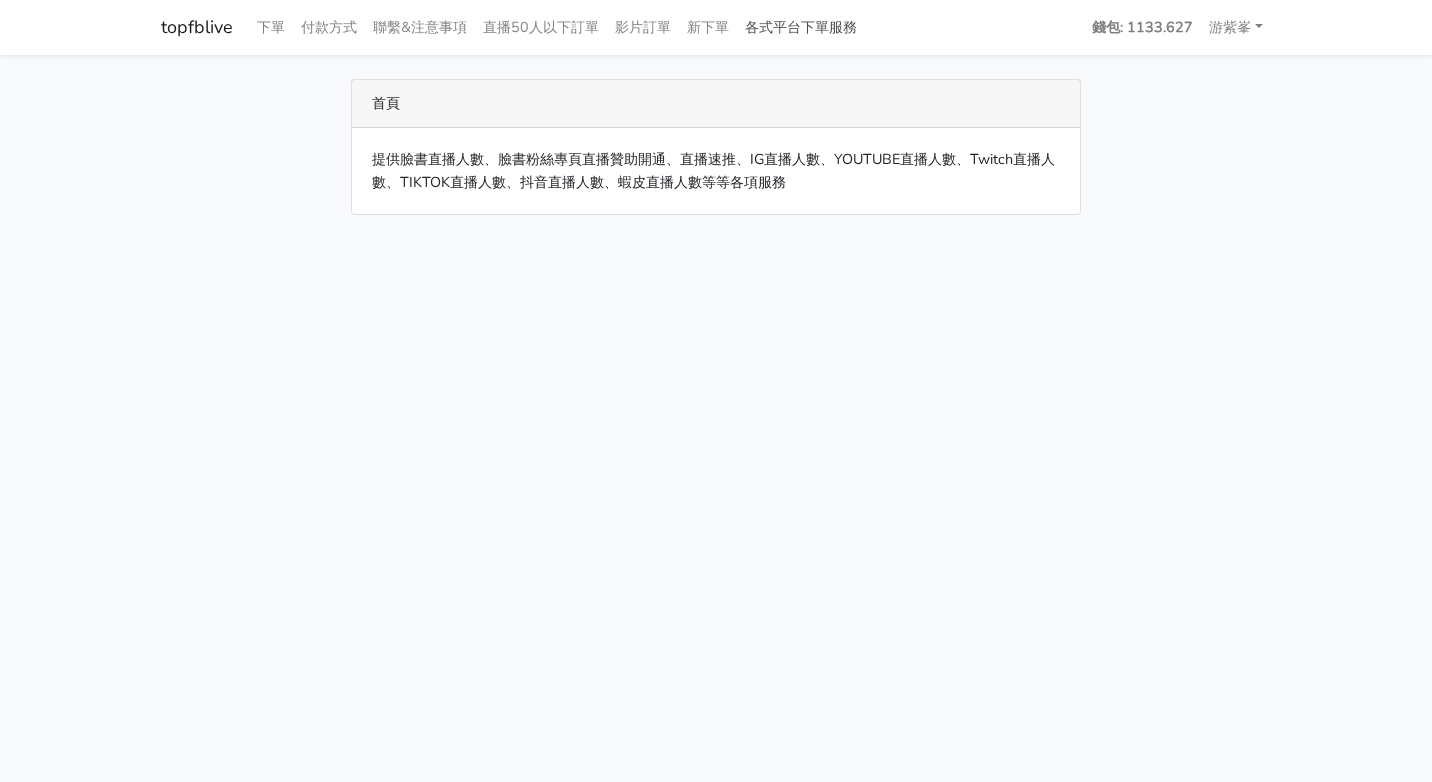 click on "各式平台下單服務" at bounding box center (801, 27) 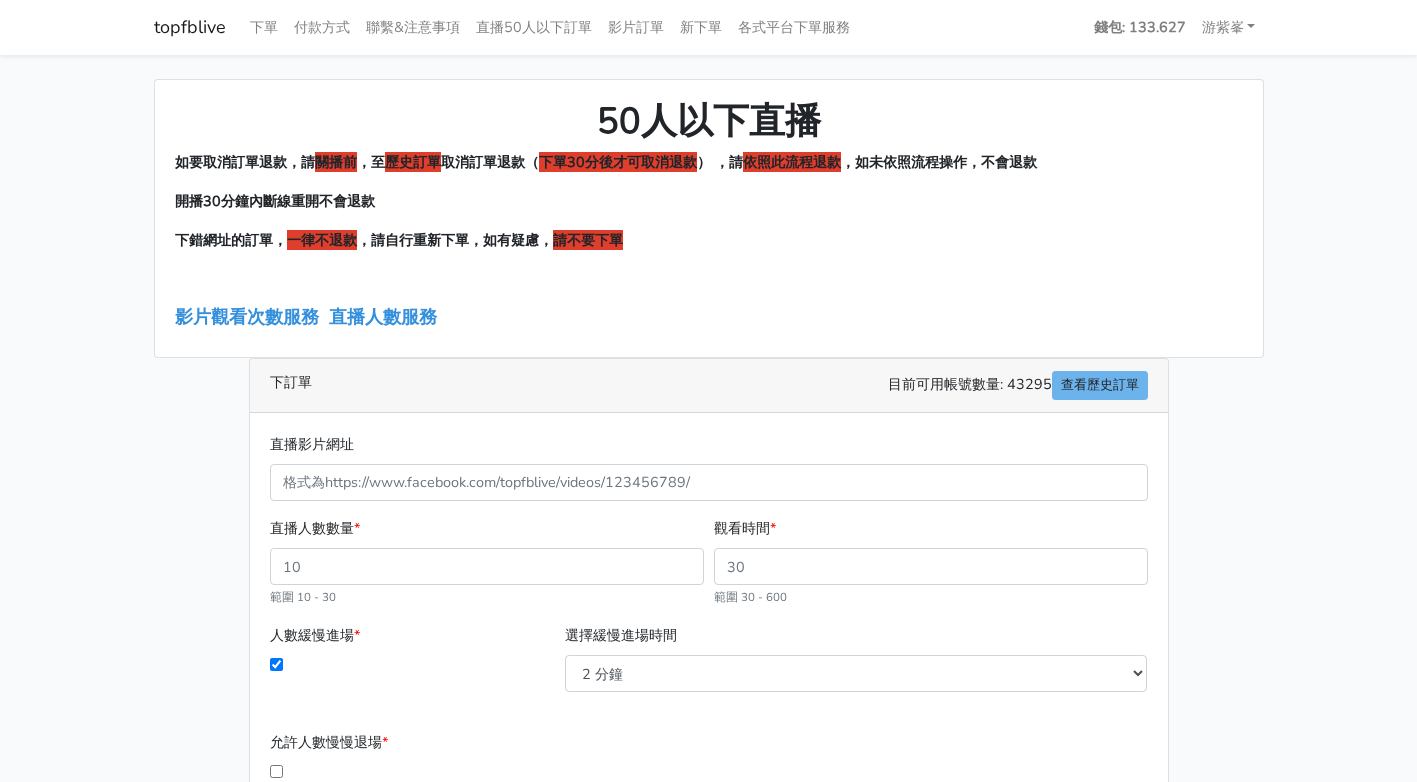 scroll, scrollTop: 0, scrollLeft: 0, axis: both 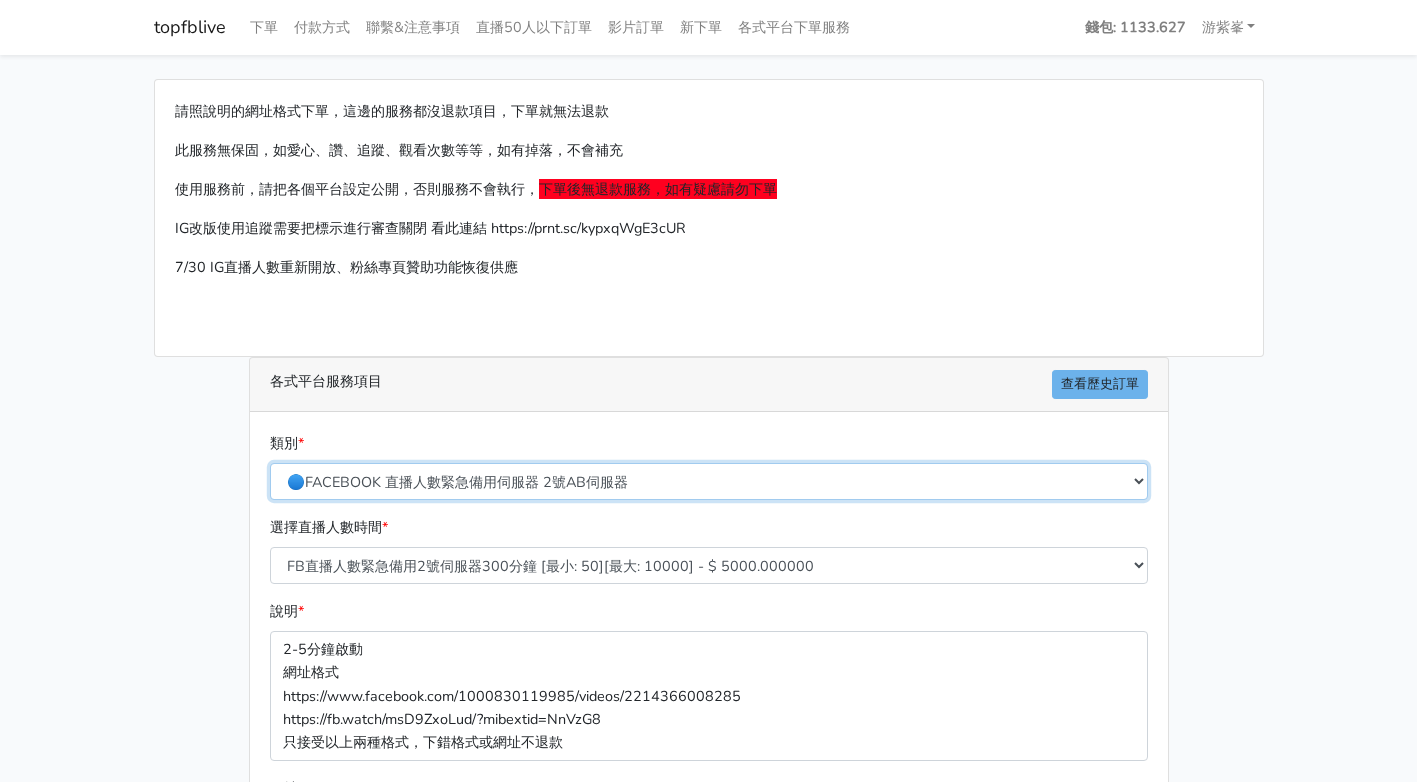 click on "🔵FACEBOOK 直播人數緊急備用伺服器 2號AB伺服器
🔵FACEBOOK 網軍專用貼文留言 安全保密
🔵FACEBOOK 直播人數伺服器 快進
🔵9/30 FACEBOOK 直播人數緩慢進場緩慢退場 台灣獨家
🔵FACEBOOK 直播人數緊急備用伺服器 J1
🔵FACEBOOK按讚-追蹤-評論-社團成員-影片觀看-短影片觀看
🔵台灣帳號FACEBOOK按讚、表情、分享、社團、追蹤服務" at bounding box center [709, 481] 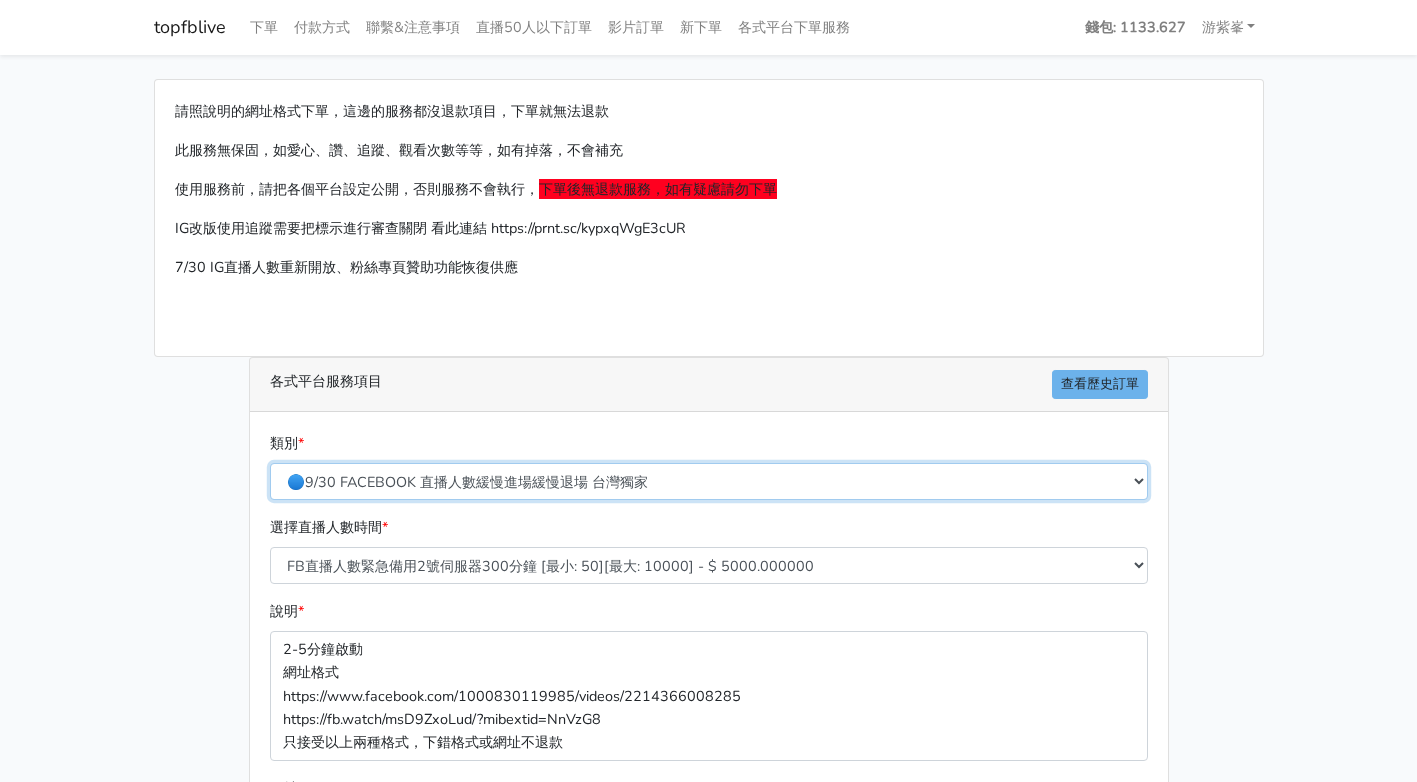 click on "🔵FACEBOOK 直播人數緊急備用伺服器 2號AB伺服器
🔵FACEBOOK 網軍專用貼文留言 安全保密
🔵FACEBOOK 直播人數伺服器 快進
🔵9/30 FACEBOOK 直播人數緩慢進場緩慢退場 台灣獨家
🔵FACEBOOK 直播人數緊急備用伺服器 J1
🔵FACEBOOK按讚-追蹤-評論-社團成員-影片觀看-短影片觀看
🔵台灣帳號FACEBOOK按讚、表情、分享、社團、追蹤服務" at bounding box center [709, 481] 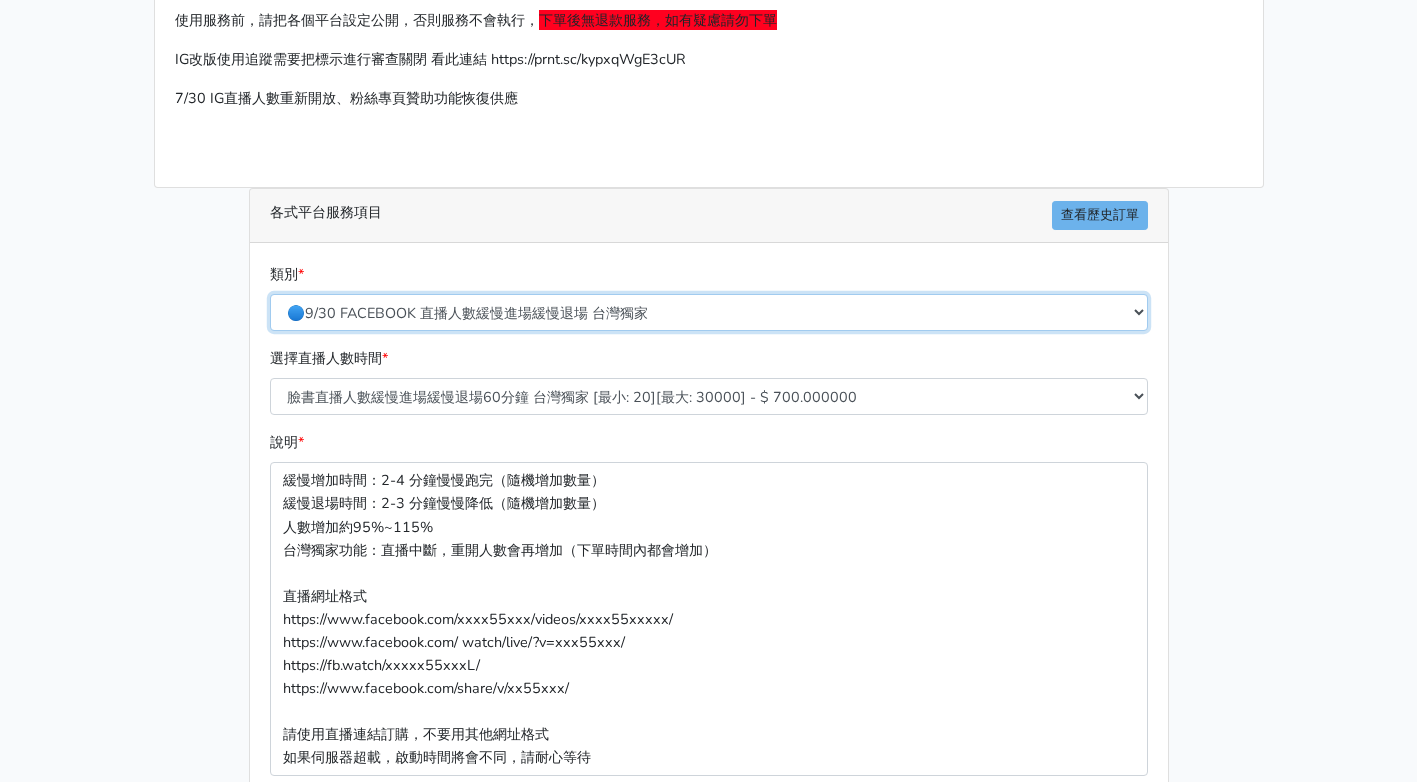 scroll, scrollTop: 200, scrollLeft: 0, axis: vertical 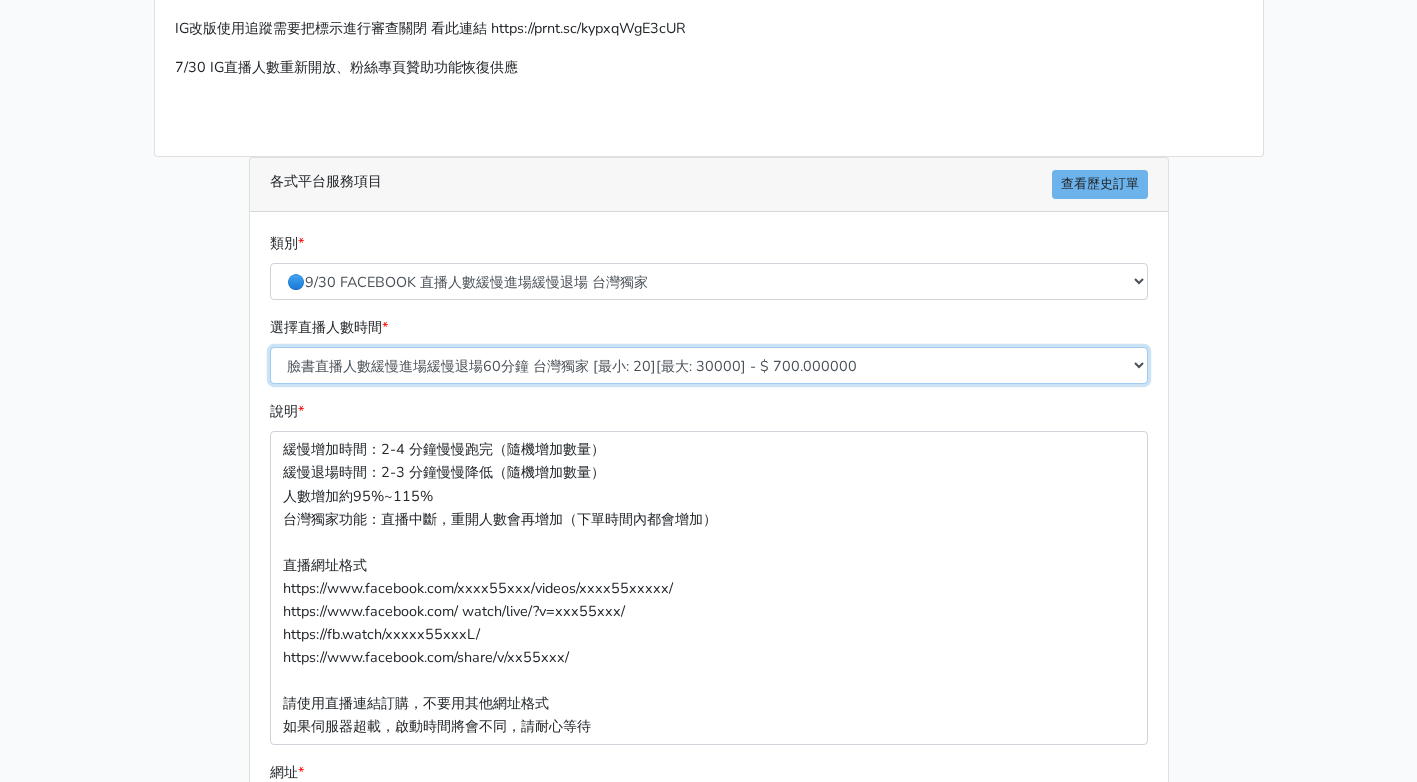 click on "臉書直播人數緩慢進場緩慢退場60分鐘 台灣獨家 [最小: 20][最大: 30000] - $ 700.000000 臉書直播人數緩慢進場緩慢退場120分鐘 台灣獨家 [最小: 20][最大: 30000] - $ 1400.000000 臉書直播人數緩慢進場緩慢退場150分鐘 台灣獨家 [最小: 20][最大: 30000] - $ 1750.000000 臉書直播人數緩慢進場緩慢退場180分鐘 台灣獨家 [最小: 20][最大: 30000] - $ 2100.000000 臉書直播人數緩慢進場緩慢退場240分鐘 台灣獨家 [最小: 20][最大: 30000] - $ 2800.000000 臉書直播人數緩慢進場緩慢退場300分鐘 台灣獨家 [最小: 30][最大: 30000] - $ 3500.000000 臉書直播人數緩慢進場緩慢退場210分鐘 台灣獨家 [最小: 30][最大: 99999] - $ 2450.000000 臉書直播人數緩慢進場緩慢退場360分鐘 台灣獨家 [最小: 20][最大: 90000] - $ 4200.000000" at bounding box center [709, 365] 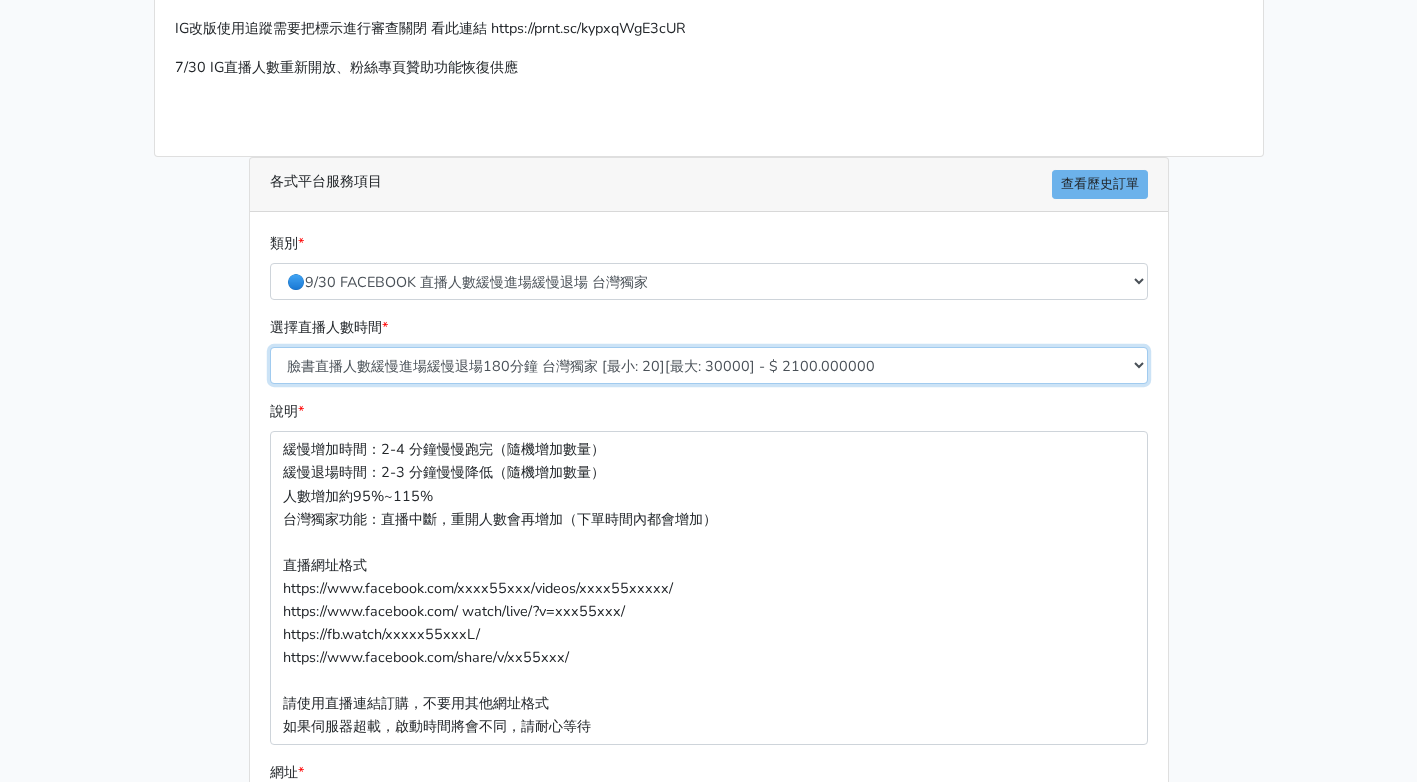 click on "臉書直播人數緩慢進場緩慢退場60分鐘 台灣獨家 [最小: 20][最大: 30000] - $ 700.000000 臉書直播人數緩慢進場緩慢退場120分鐘 台灣獨家 [最小: 20][最大: 30000] - $ 1400.000000 臉書直播人數緩慢進場緩慢退場150分鐘 台灣獨家 [最小: 20][最大: 30000] - $ 1750.000000 臉書直播人數緩慢進場緩慢退場180分鐘 台灣獨家 [最小: 20][最大: 30000] - $ 2100.000000 臉書直播人數緩慢進場緩慢退場240分鐘 台灣獨家 [最小: 20][最大: 30000] - $ 2800.000000 臉書直播人數緩慢進場緩慢退場300分鐘 台灣獨家 [最小: 30][最大: 30000] - $ 3500.000000 臉書直播人數緩慢進場緩慢退場210分鐘 台灣獨家 [最小: 30][最大: 99999] - $ 2450.000000 臉書直播人數緩慢進場緩慢退場360分鐘 台灣獨家 [最小: 20][最大: 90000] - $ 4200.000000" at bounding box center (709, 365) 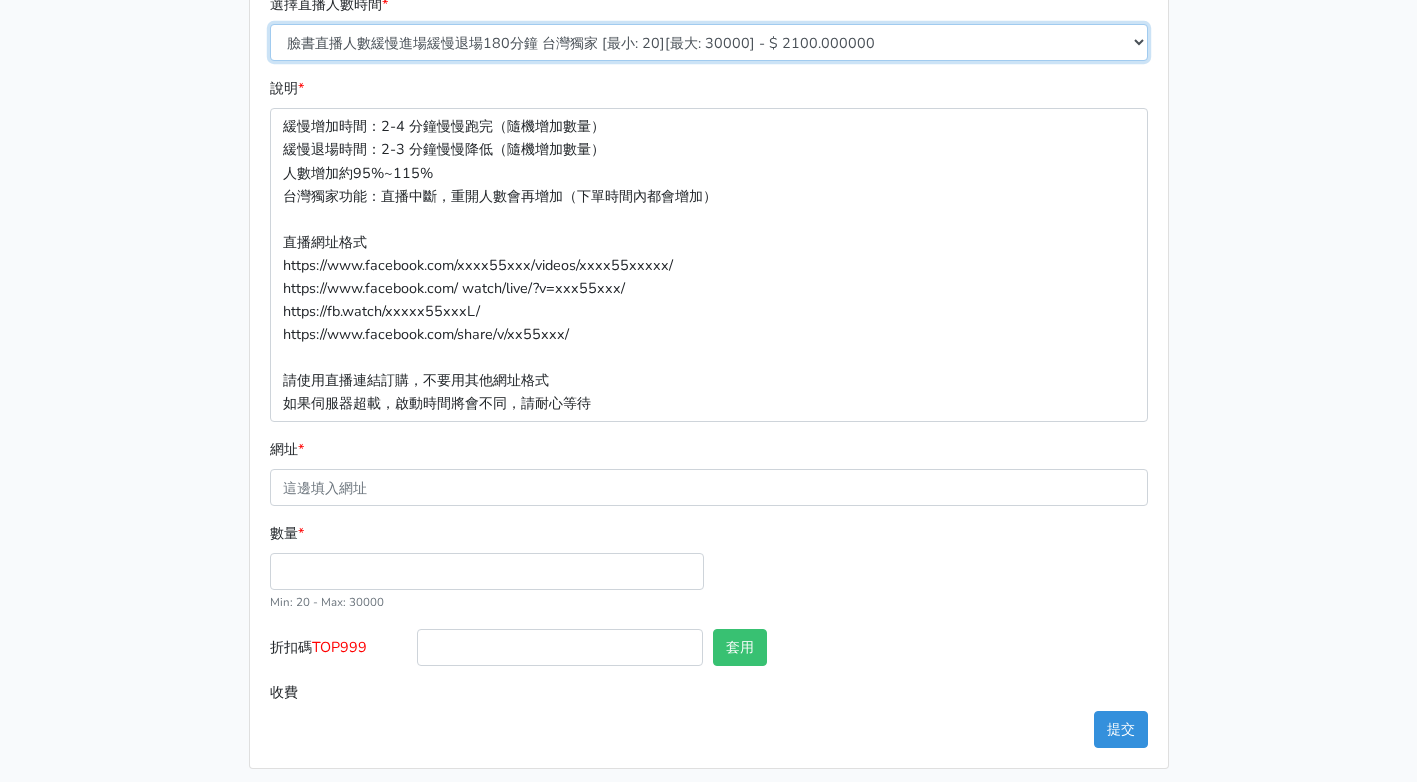 scroll, scrollTop: 534, scrollLeft: 0, axis: vertical 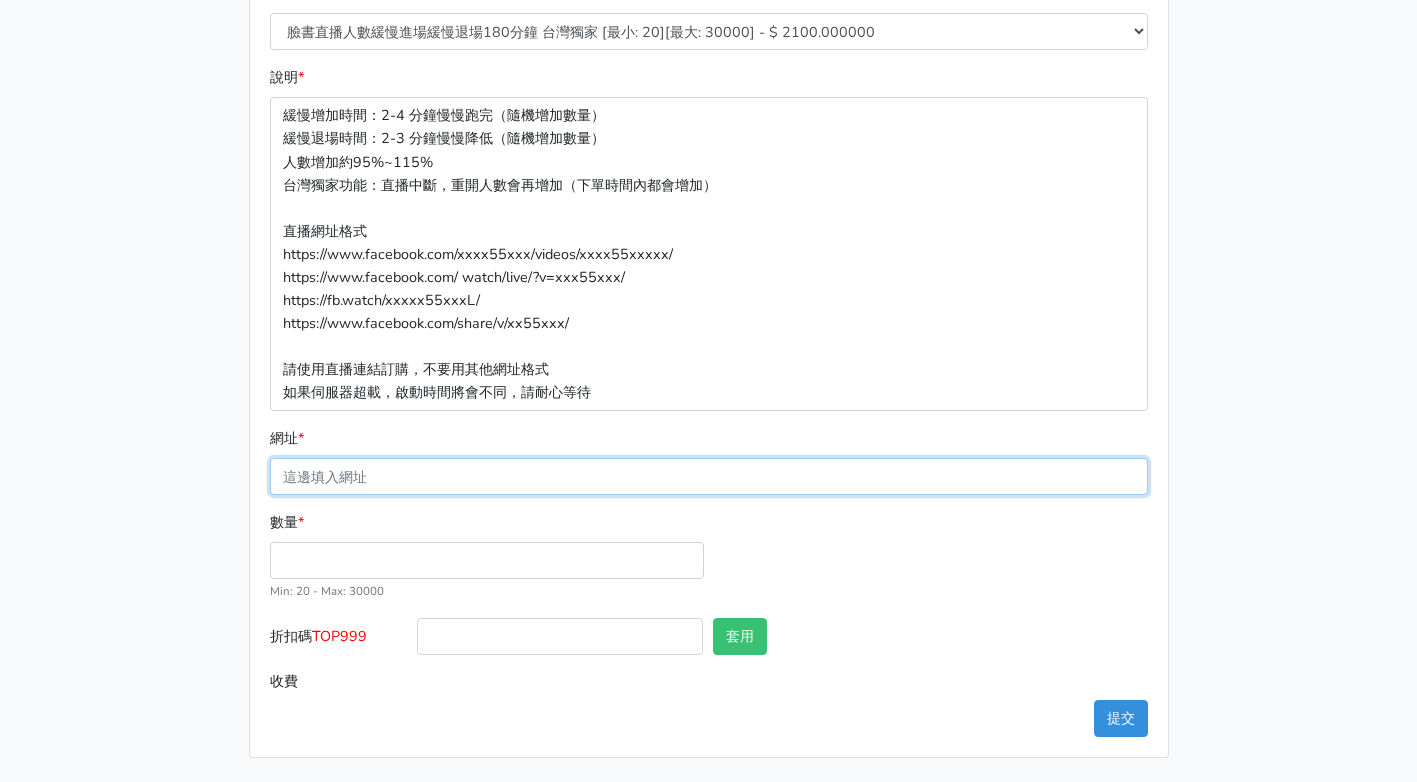 click on "網址 *" at bounding box center [709, 476] 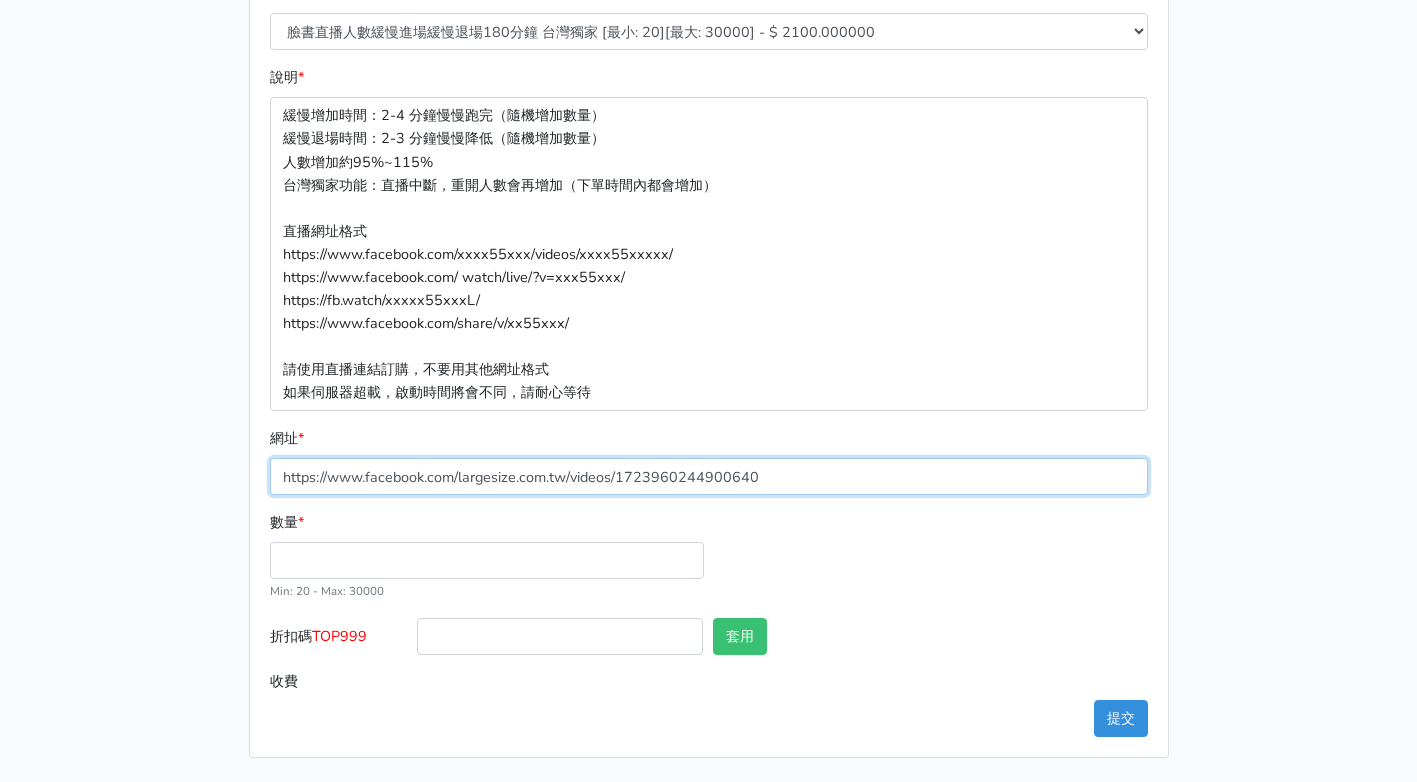 type on "https://www.facebook.com/largesize.com.tw/videos/1723960244900640" 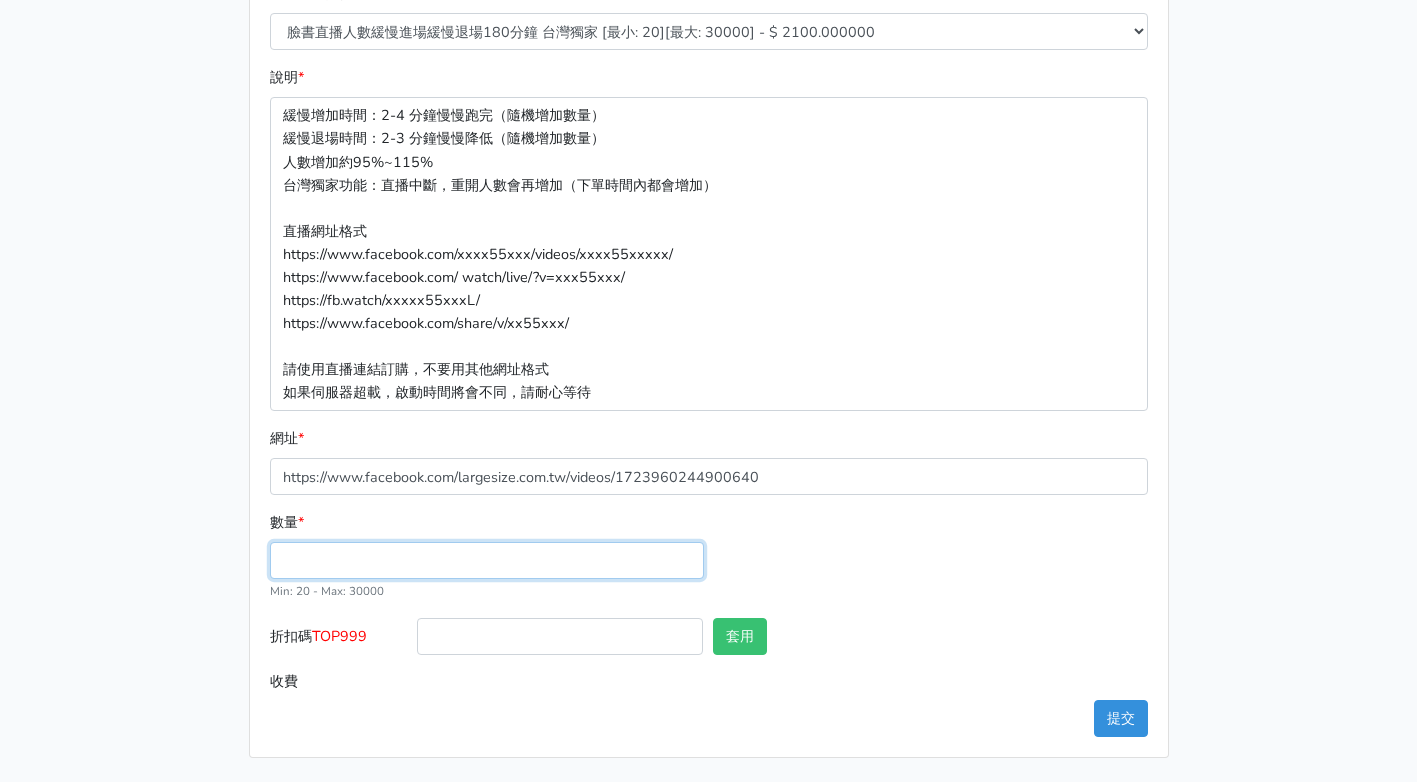 click on "數量 *" at bounding box center (487, 560) 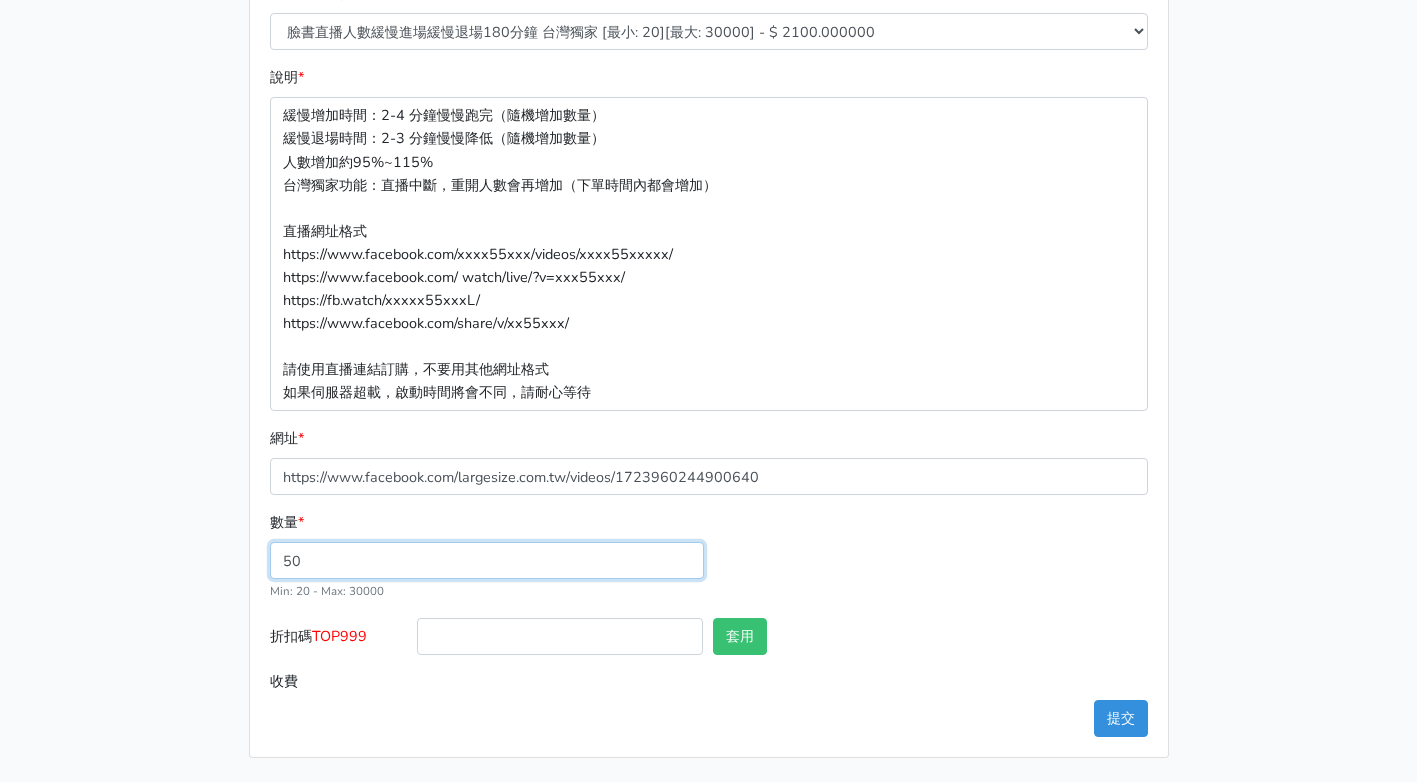 type on "50" 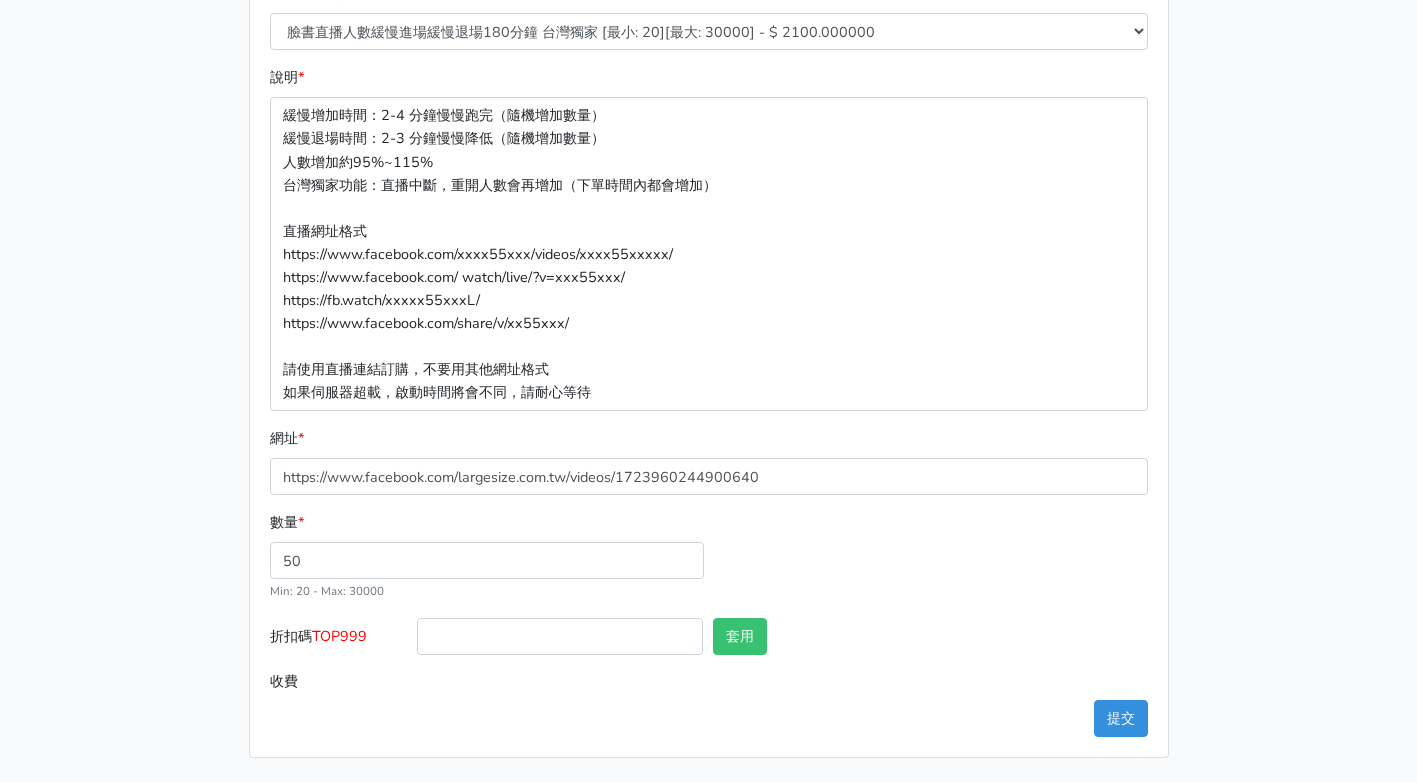 type on "105.000" 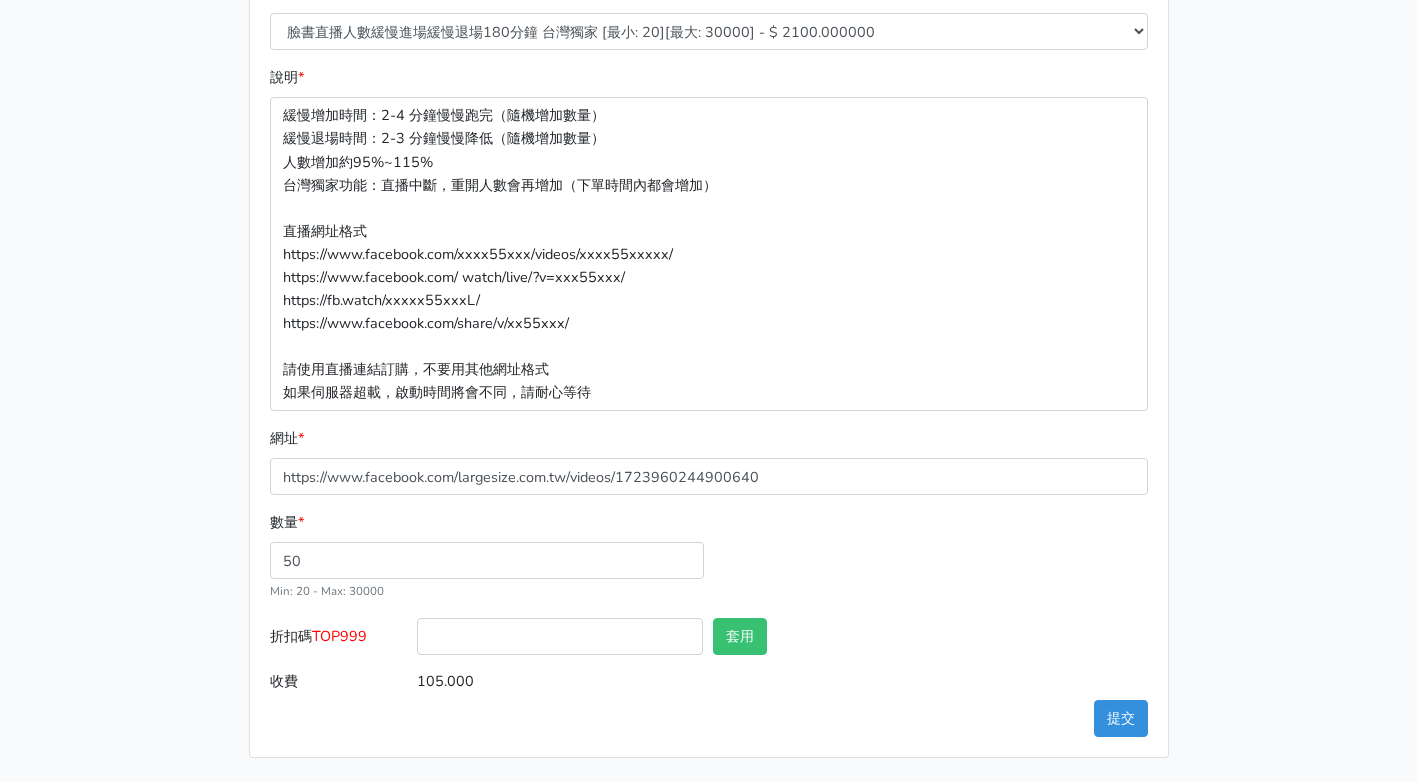 click on "數量 *
50
Min: 20 - Max: 30000" at bounding box center [709, 564] 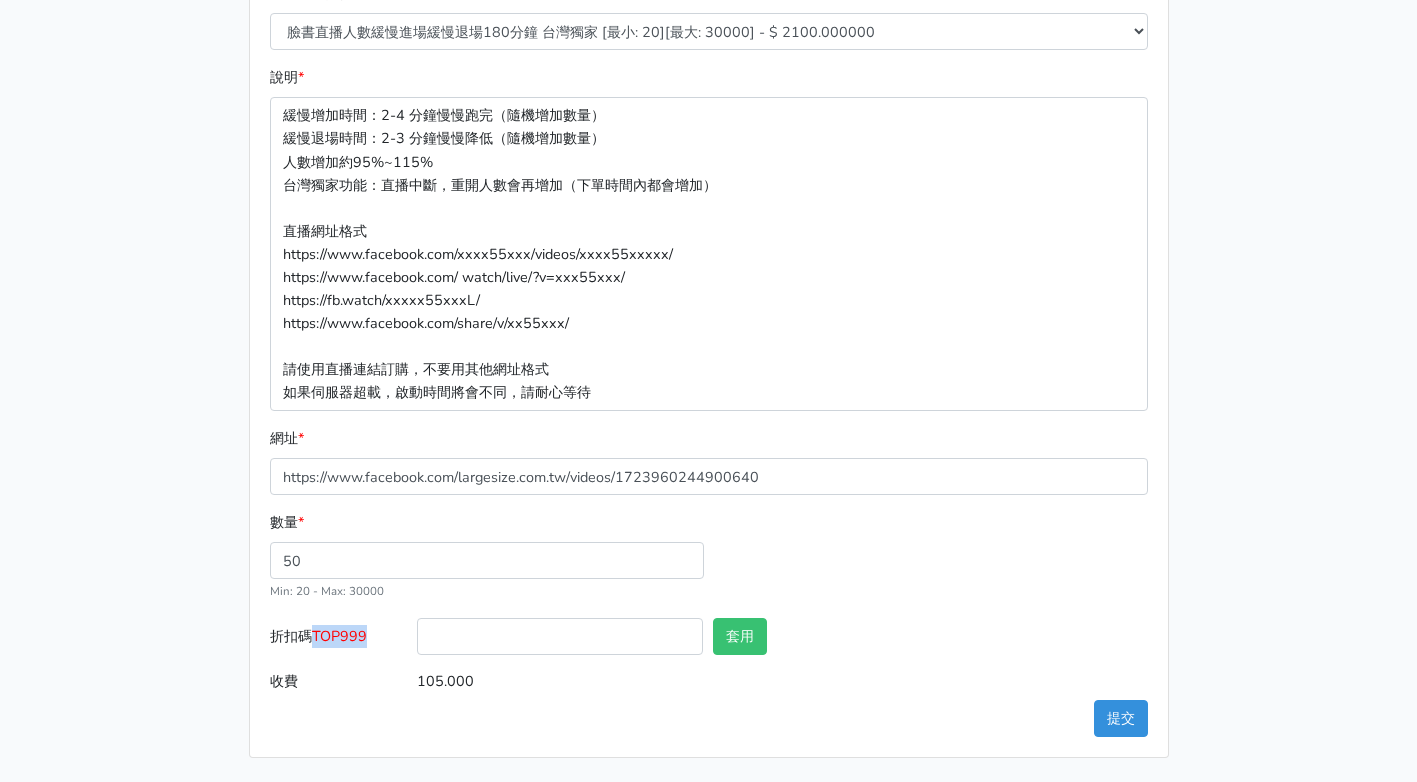 drag, startPoint x: 320, startPoint y: 636, endPoint x: 369, endPoint y: 637, distance: 49.010204 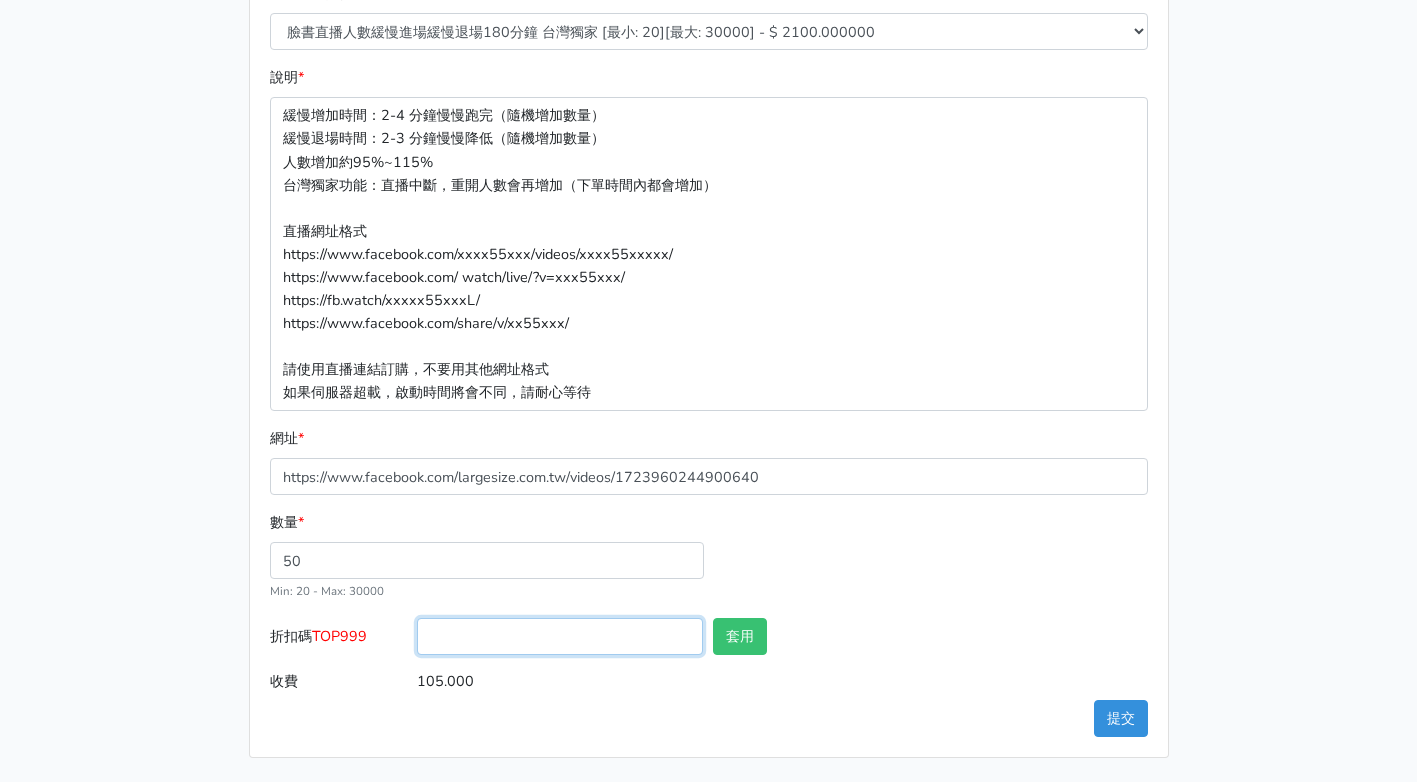 click on "折扣碼  TOP999" at bounding box center (560, 636) 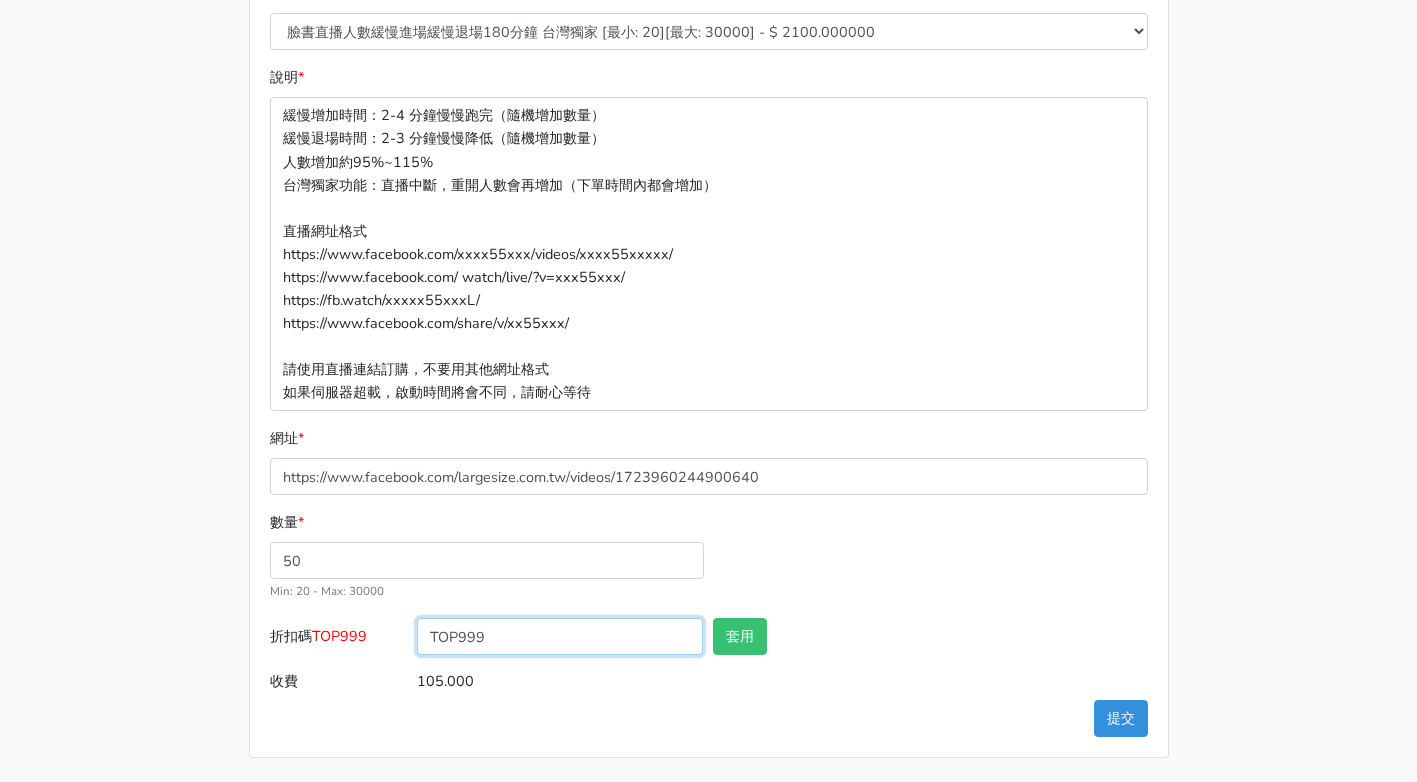 type on "TOP999" 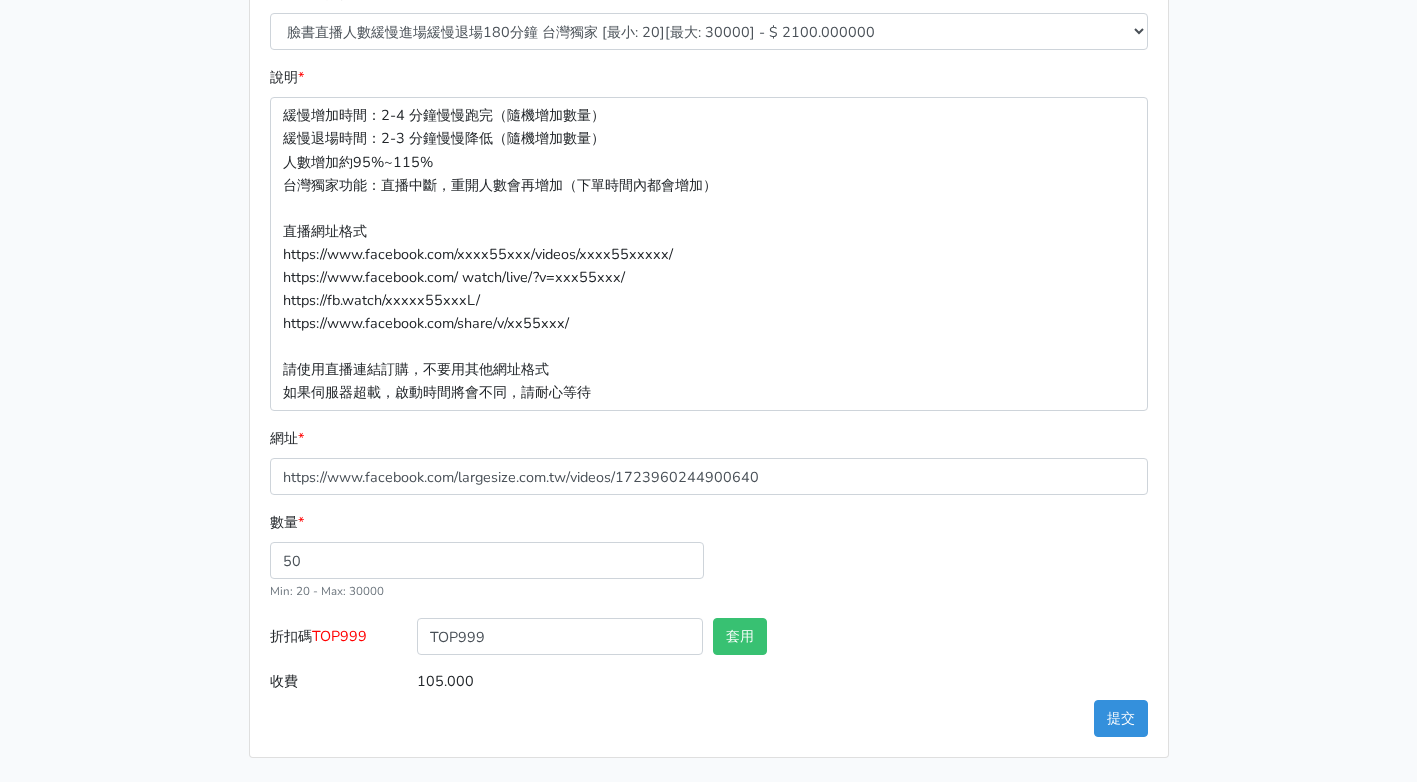 click on "套用" at bounding box center (782, 640) 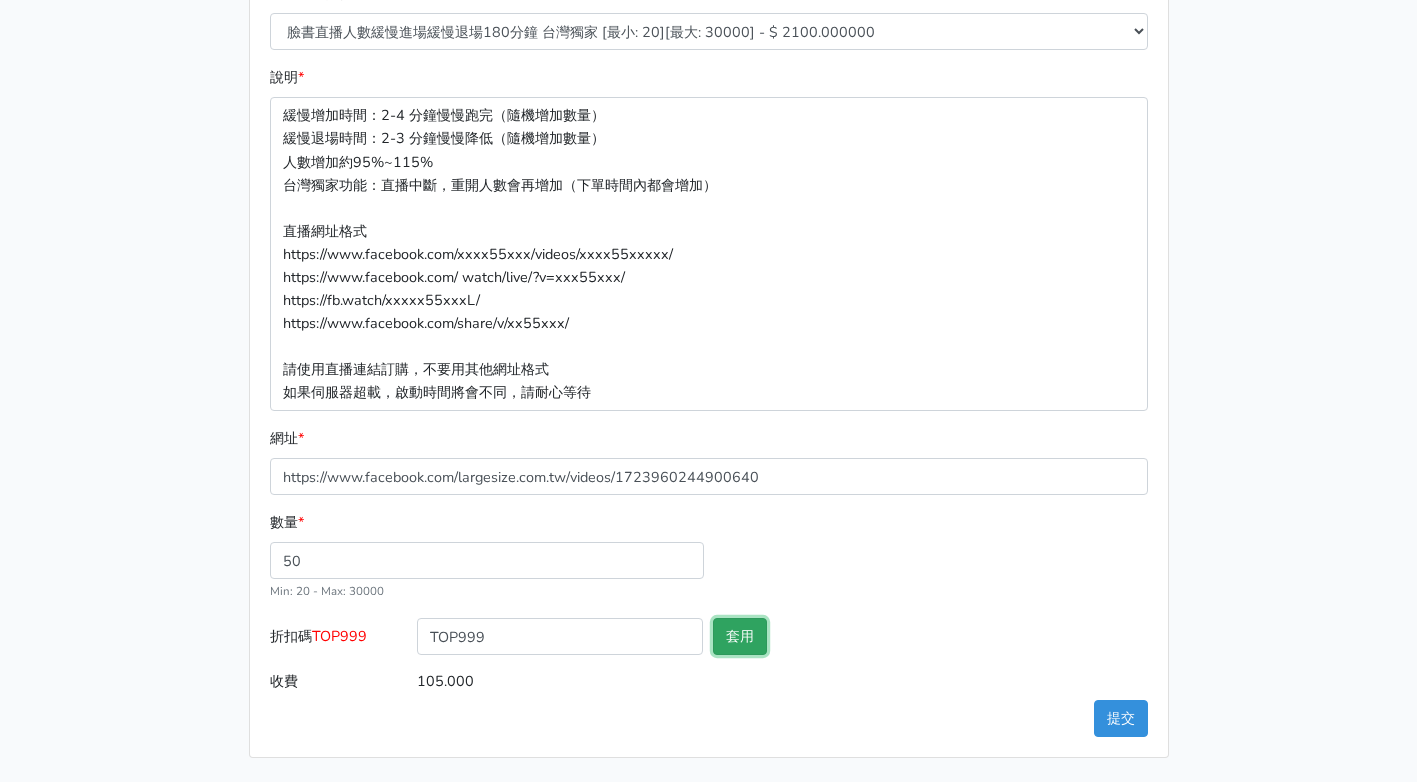 click on "套用" at bounding box center (740, 636) 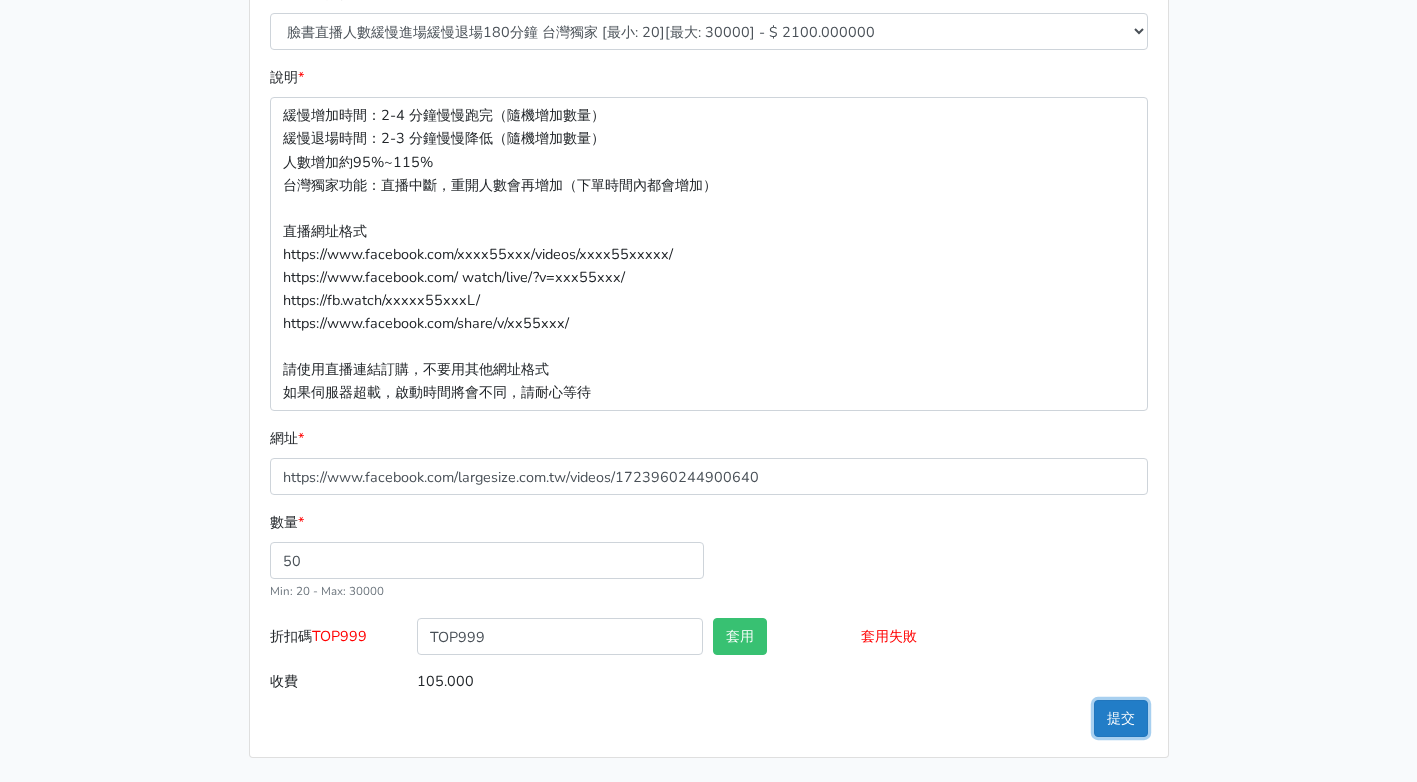 click on "提交" at bounding box center (1121, 718) 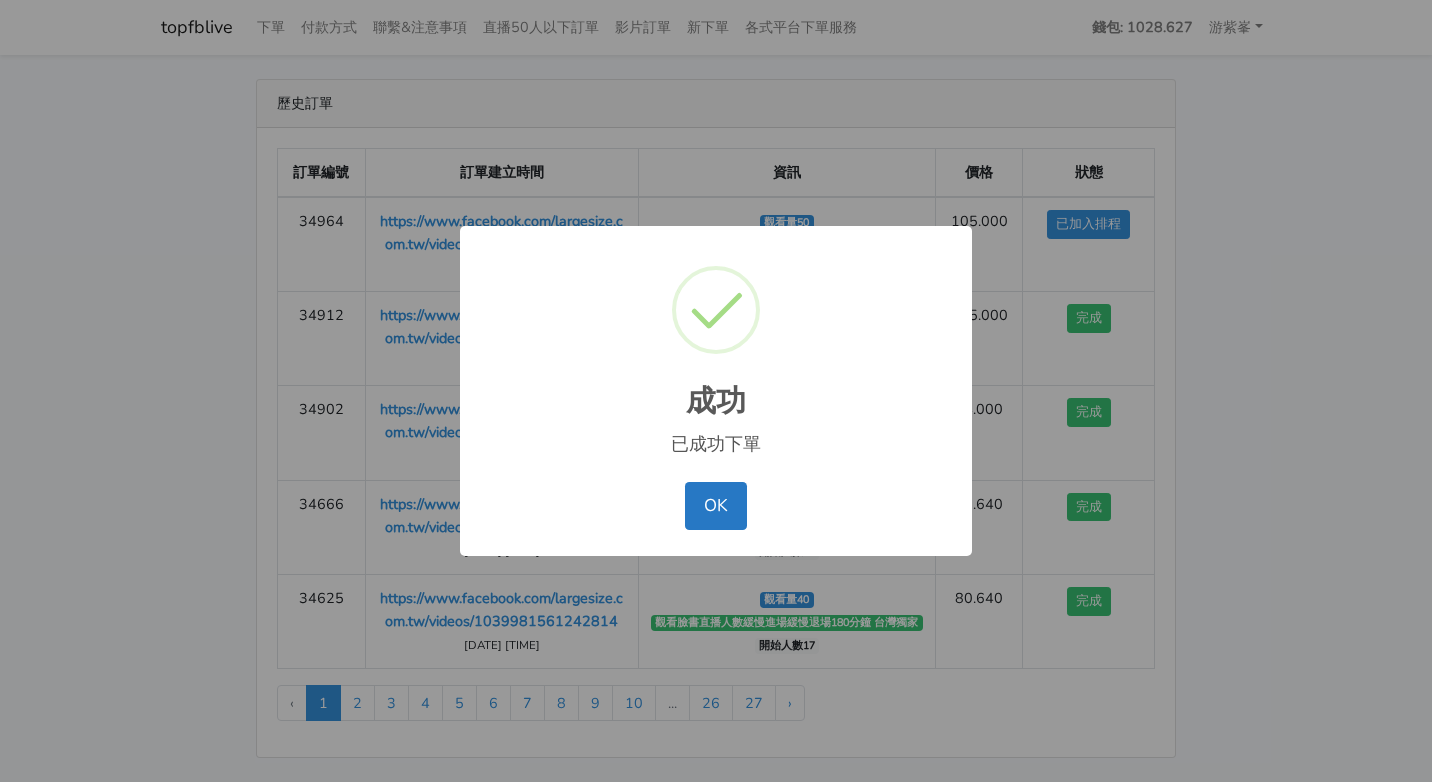 scroll, scrollTop: 0, scrollLeft: 0, axis: both 